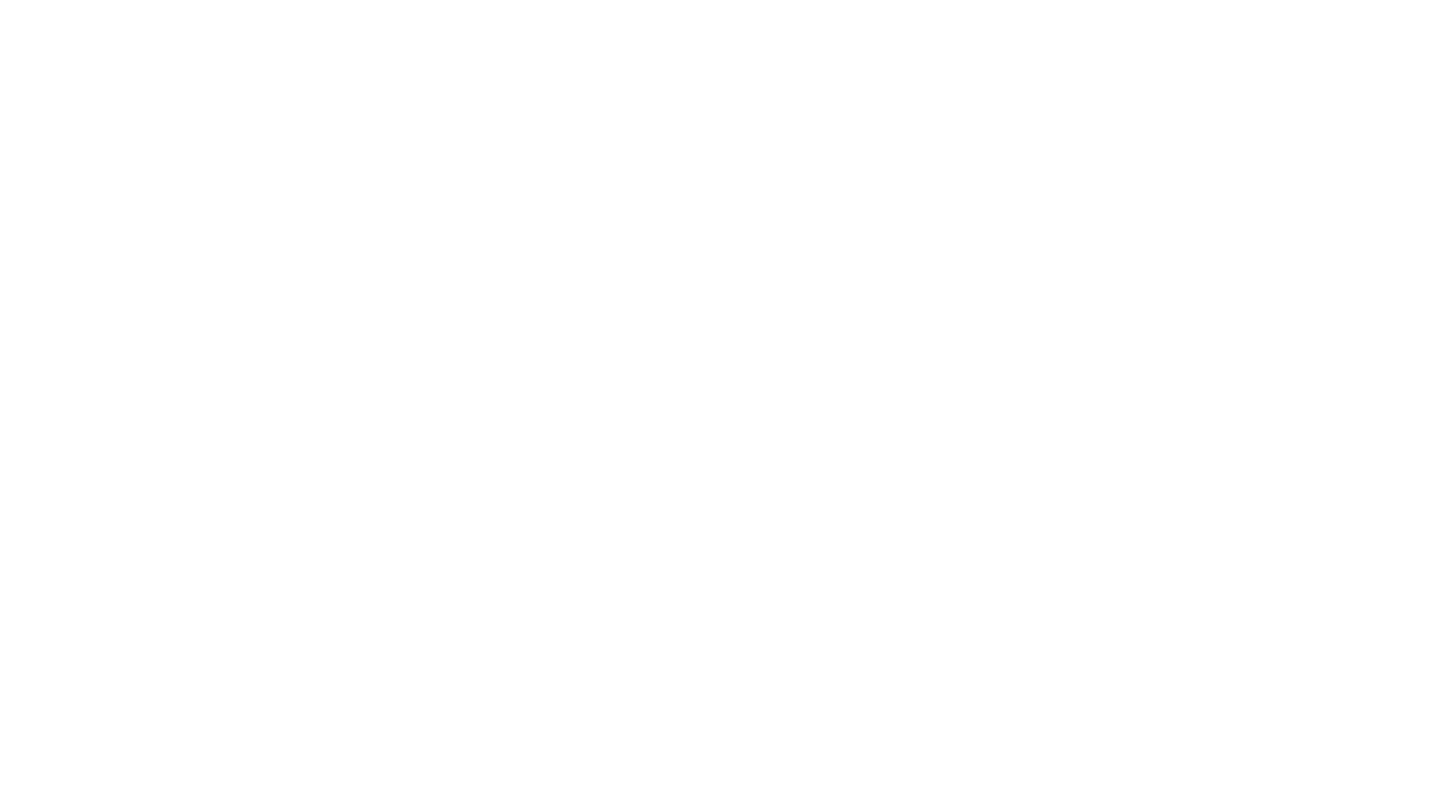 scroll, scrollTop: 0, scrollLeft: 0, axis: both 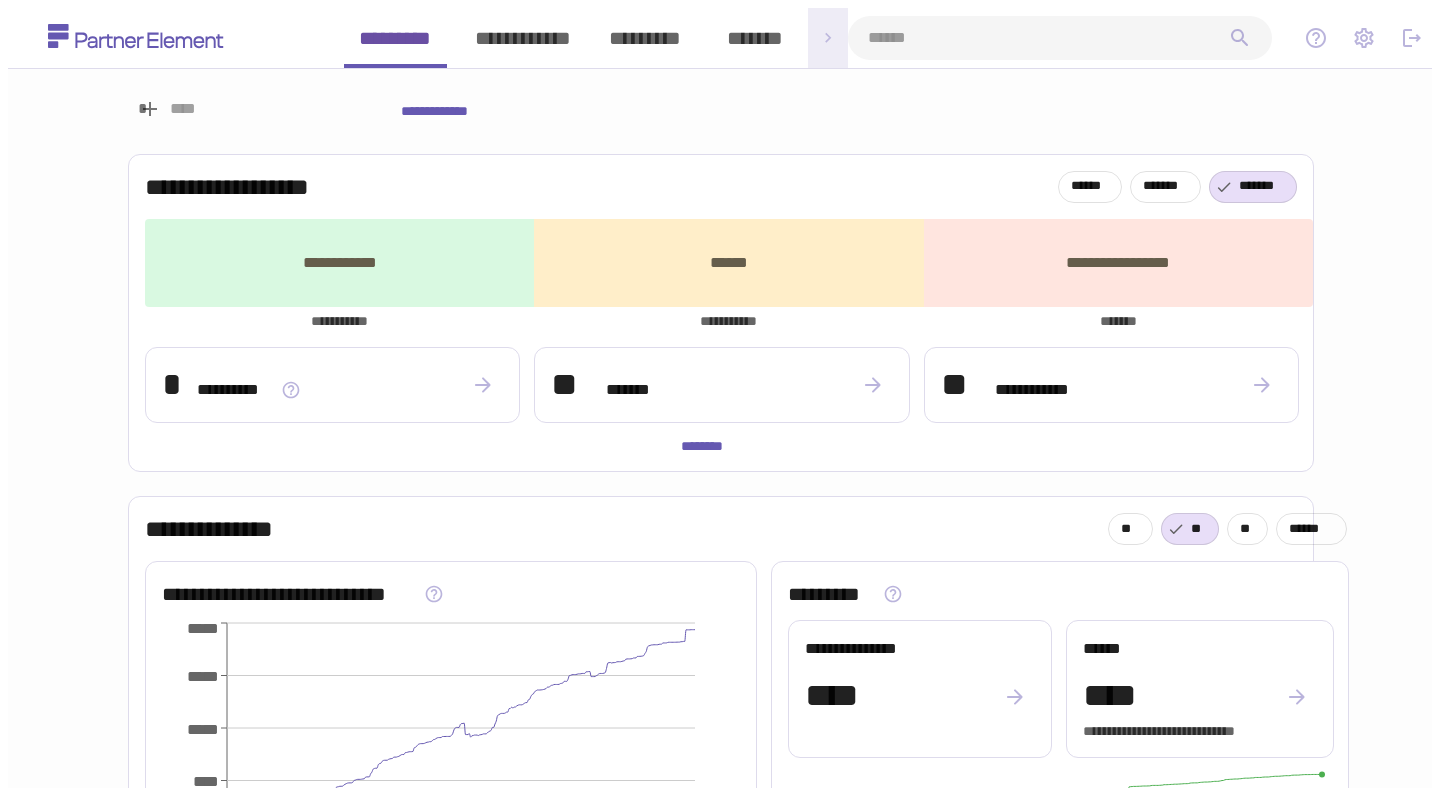 click at bounding box center [828, 38] 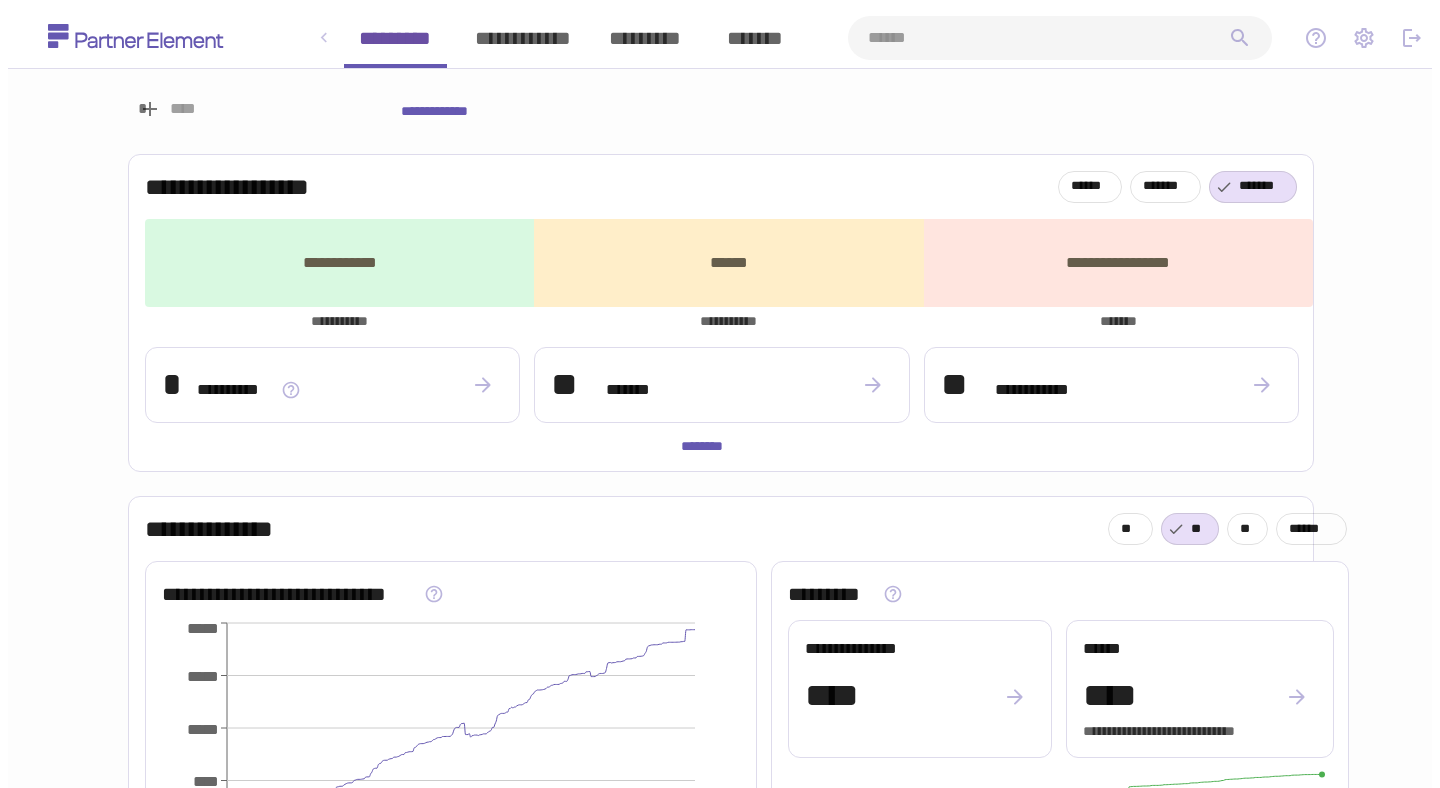 scroll, scrollTop: 0, scrollLeft: 113, axis: horizontal 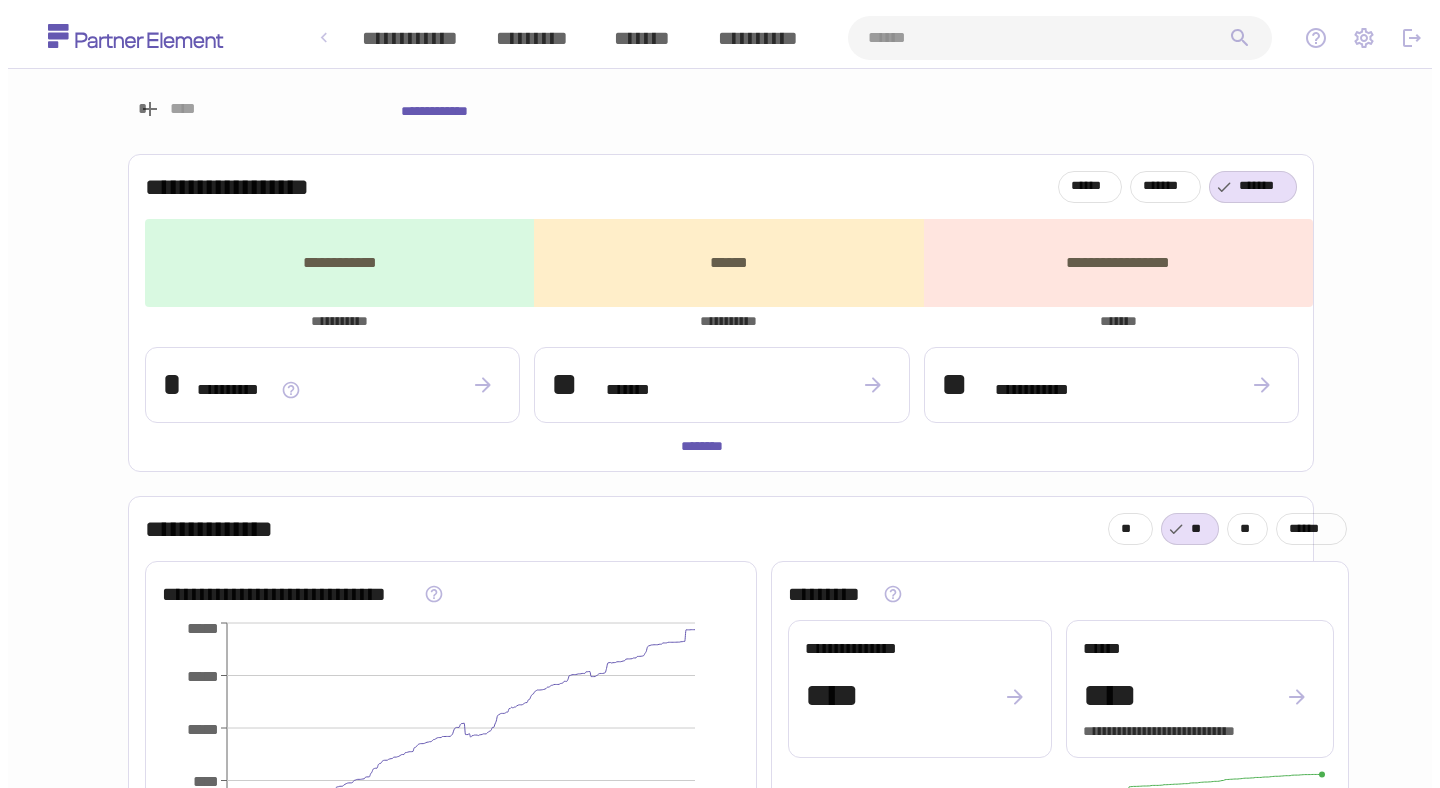 click on "**********" at bounding box center [576, 38] 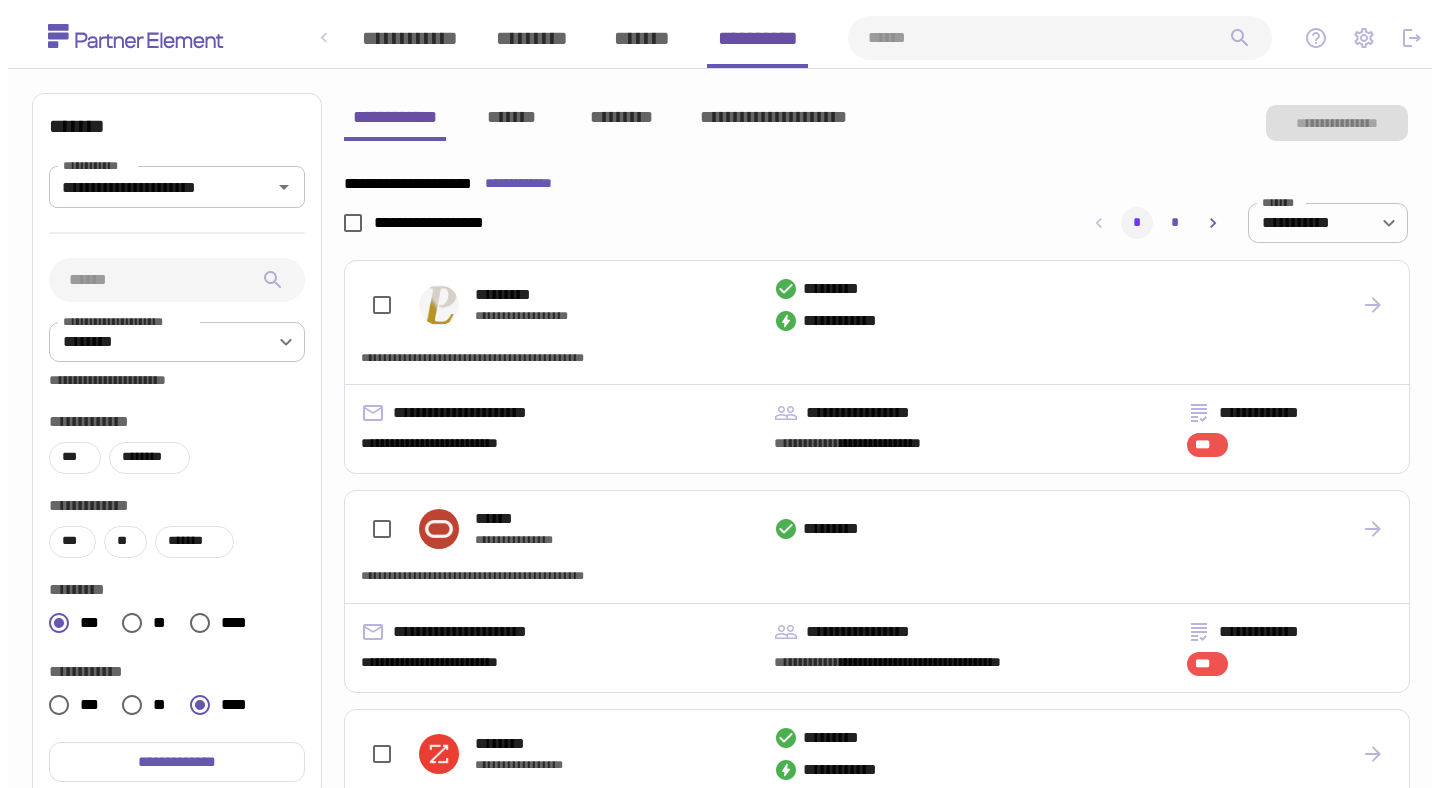 click on "*******" at bounding box center (642, 38) 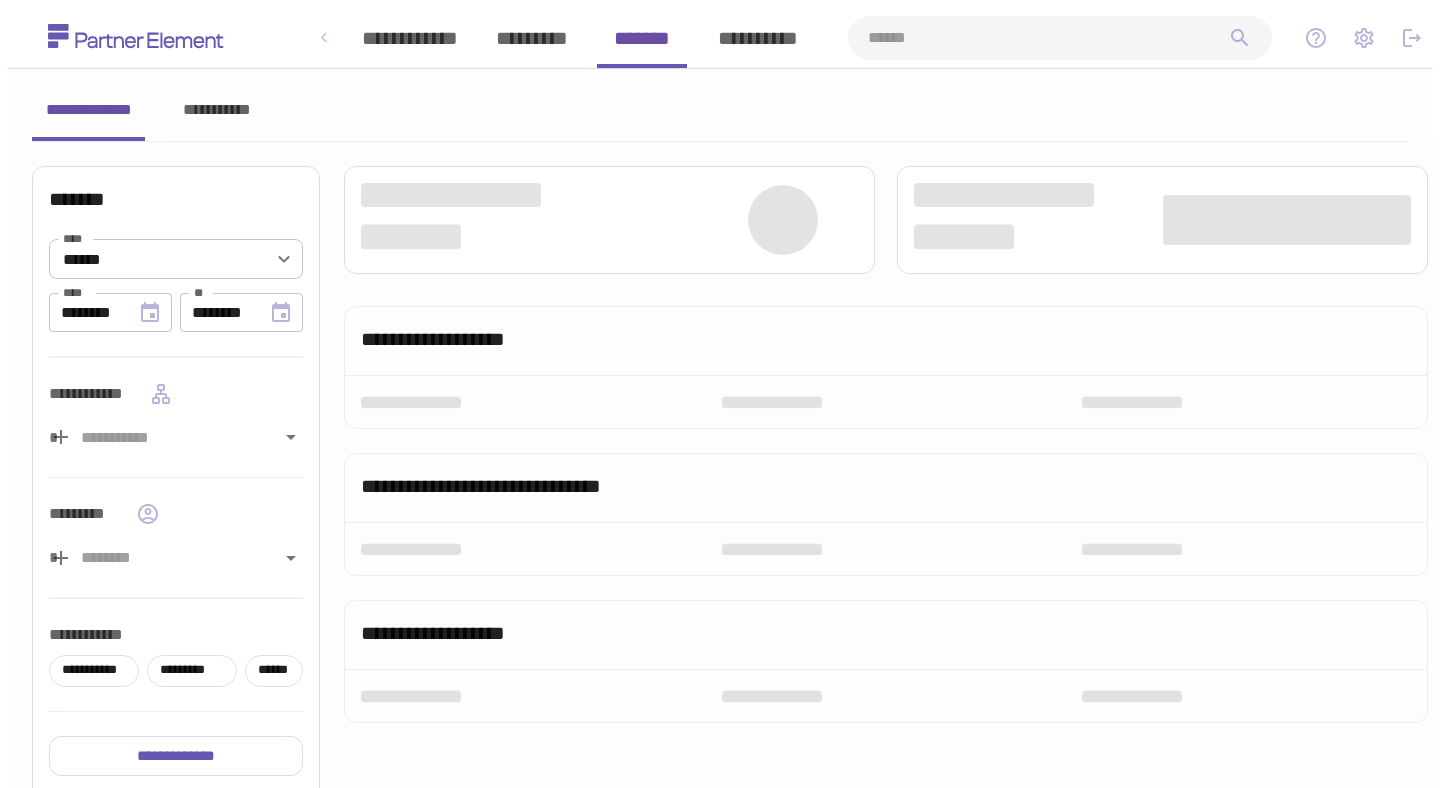 click on "*********" at bounding box center [532, 38] 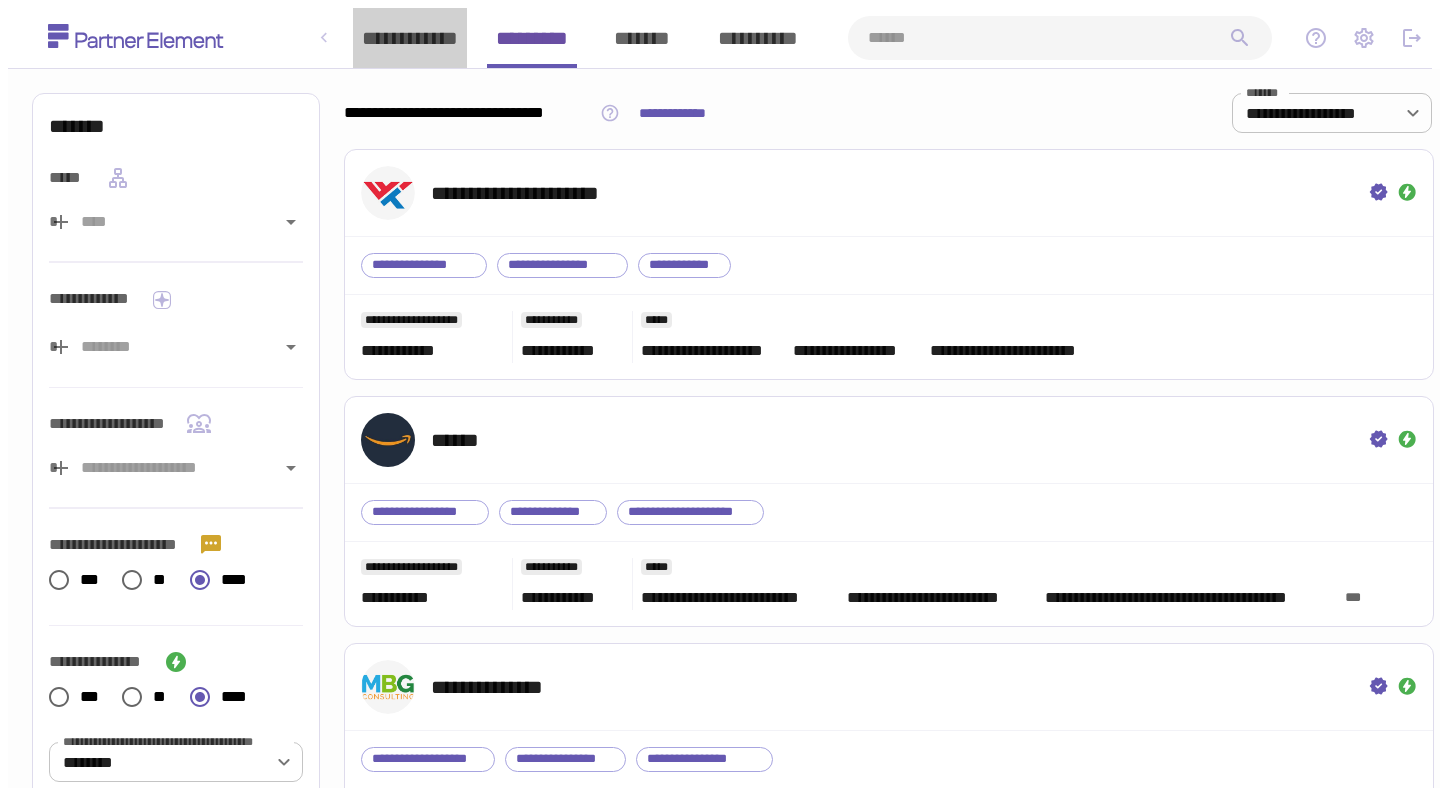 click on "**********" at bounding box center [410, 38] 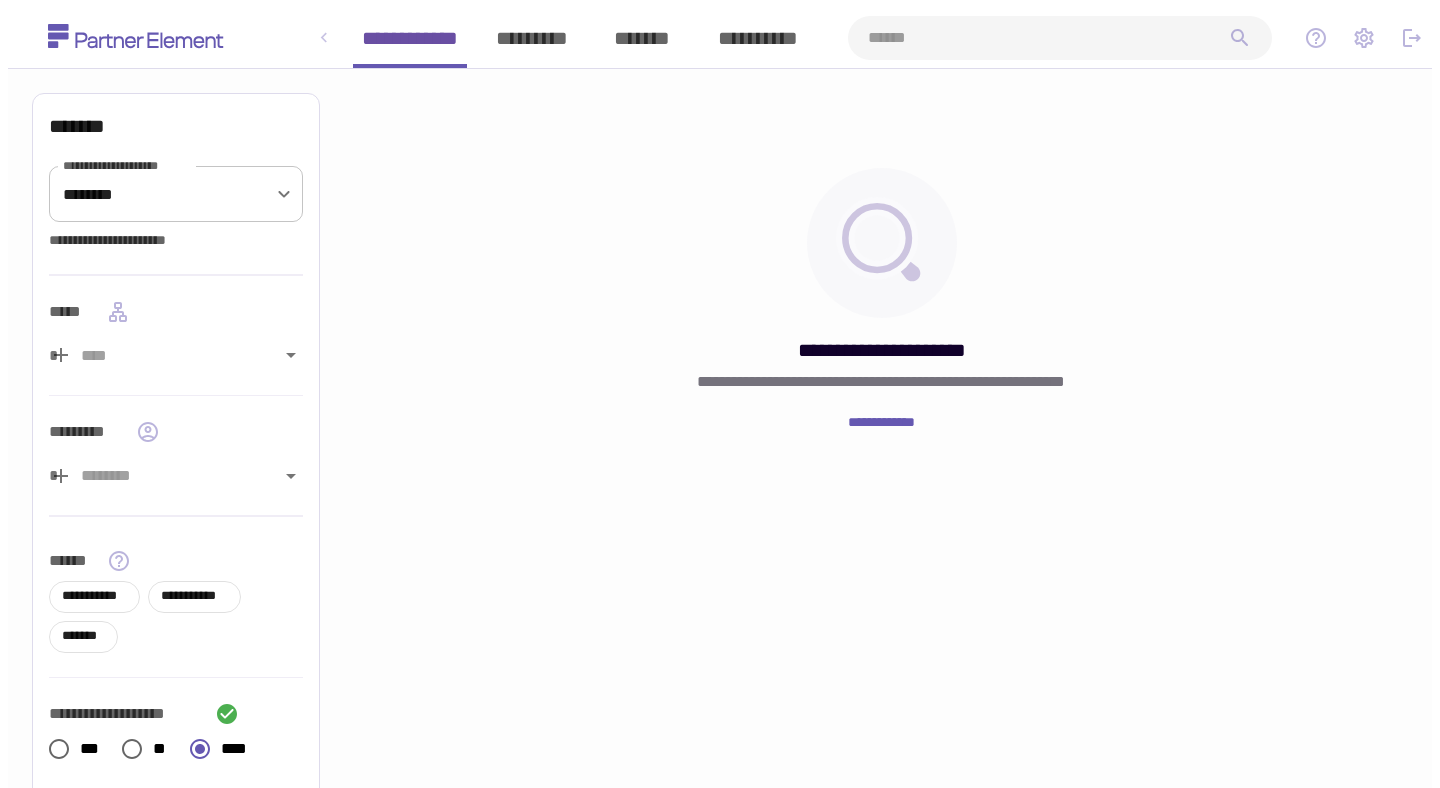 click on "*********" at bounding box center [532, 38] 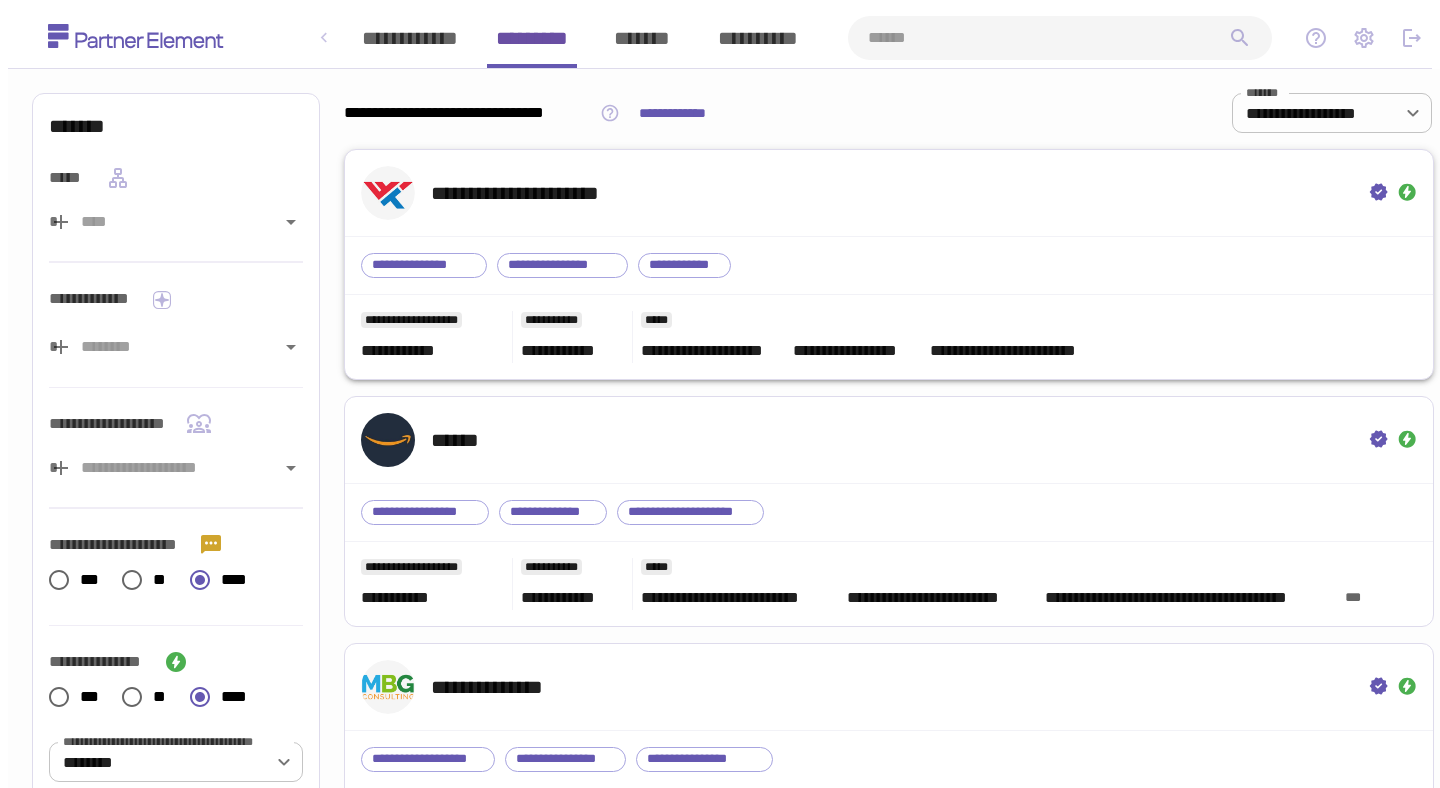 click on "**********" at bounding box center [889, 193] 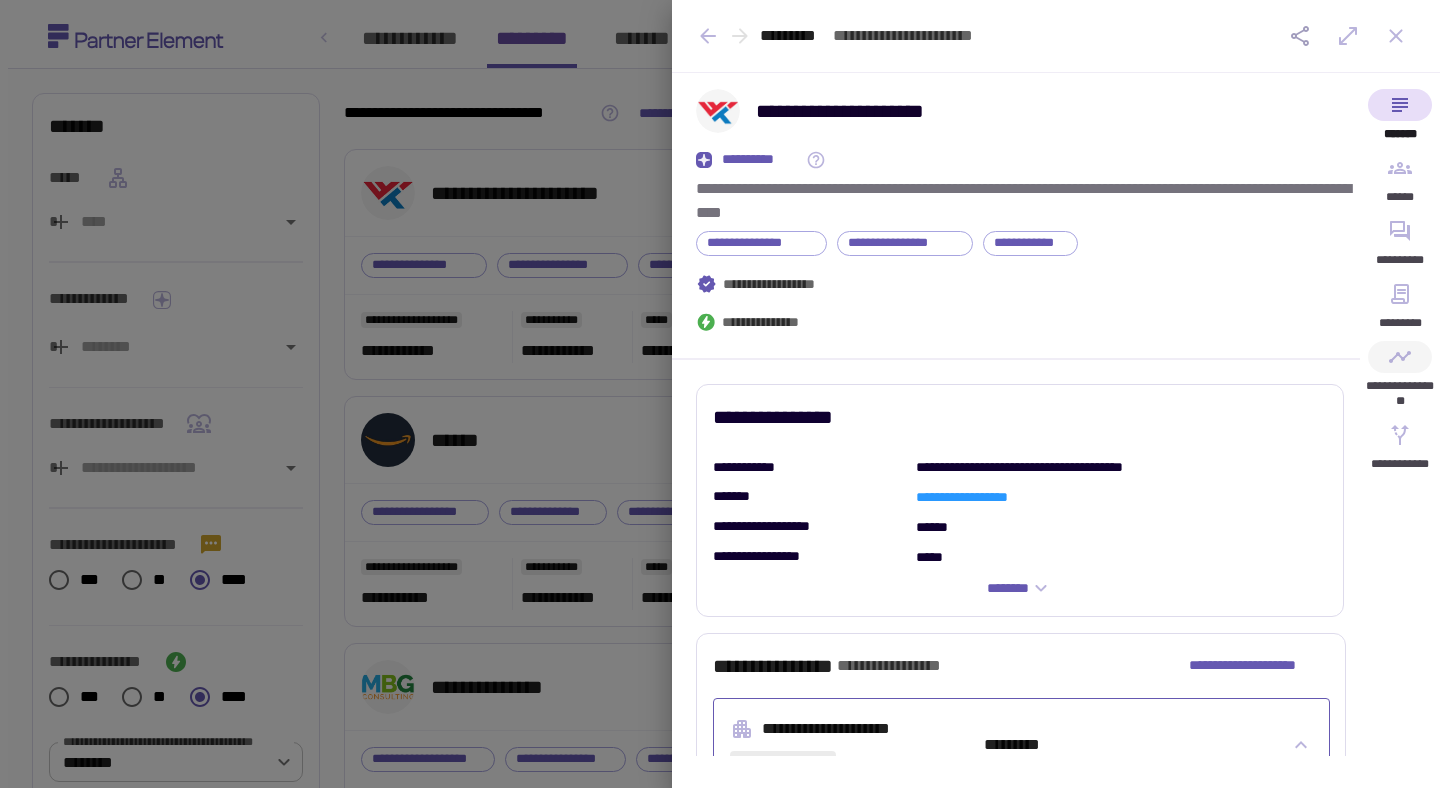 click at bounding box center (1400, 357) 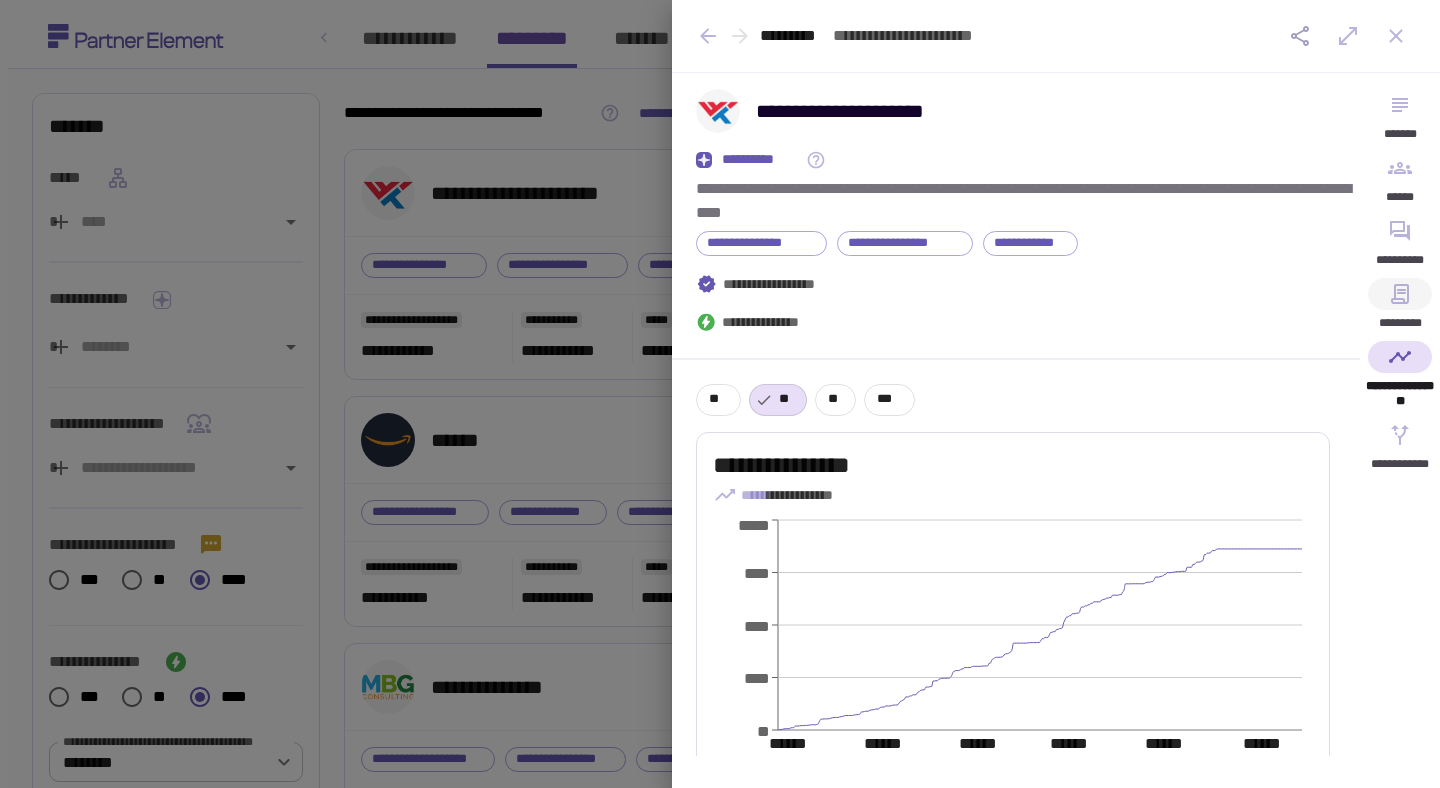 click at bounding box center [1400, 294] 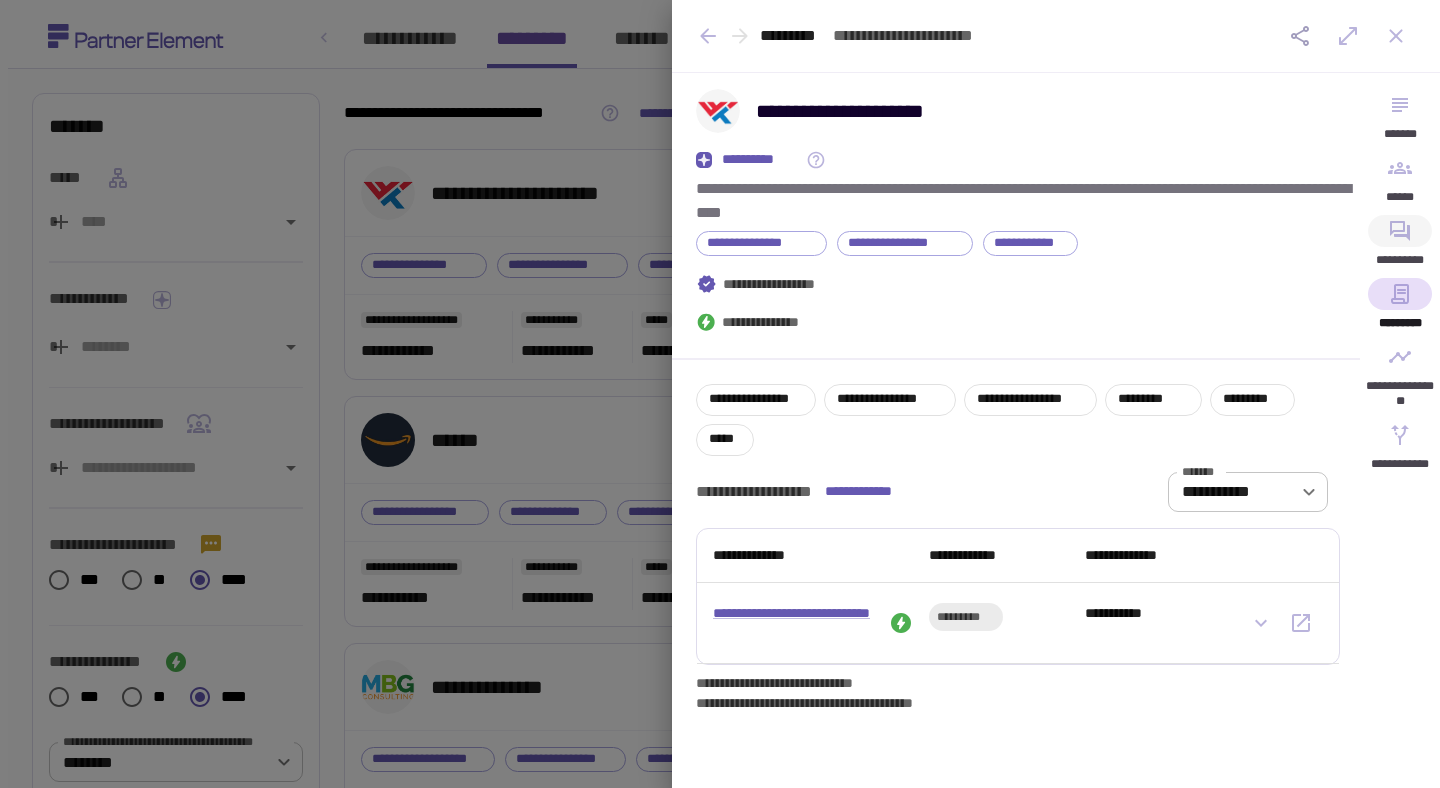 click at bounding box center (1400, 231) 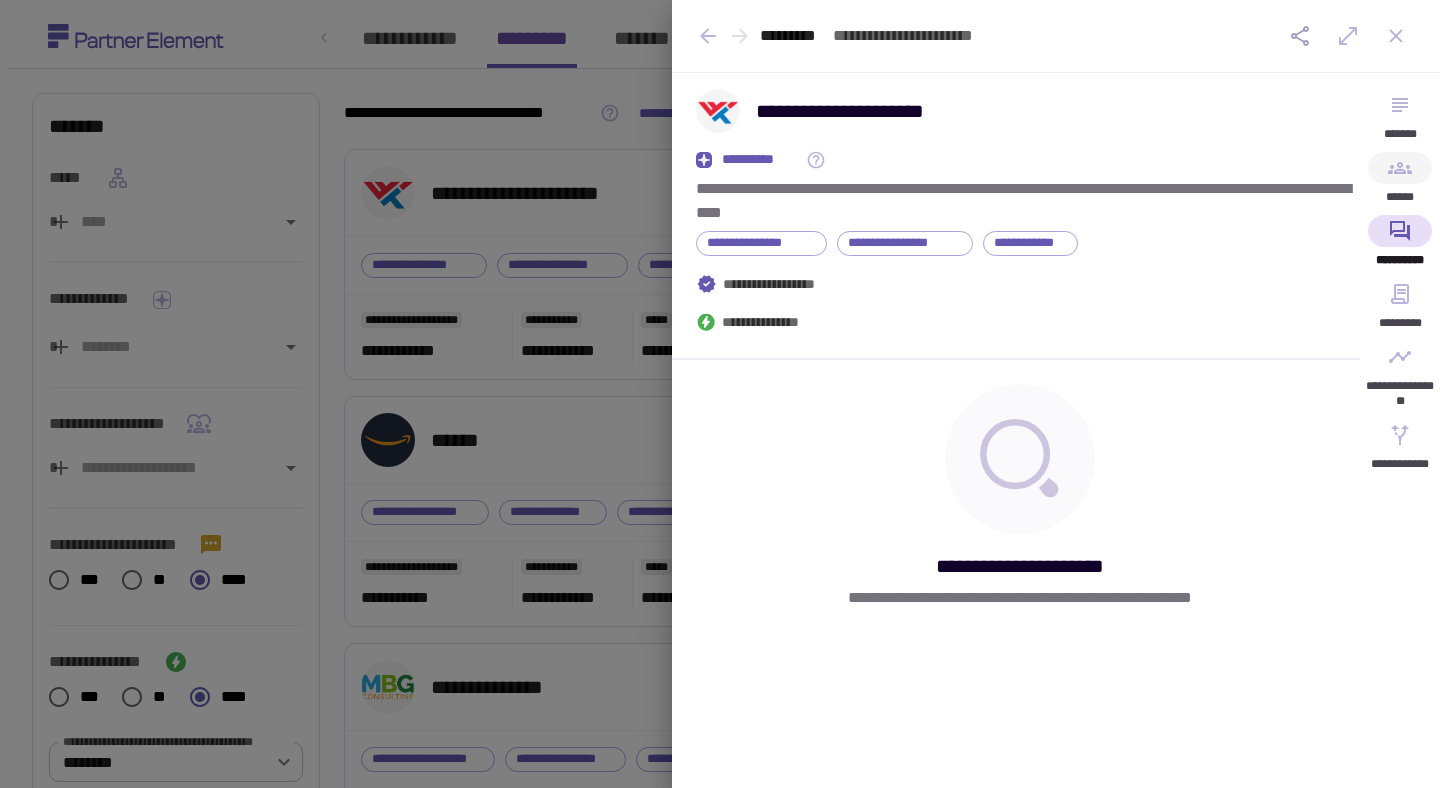 click on "******" at bounding box center [1400, 183] 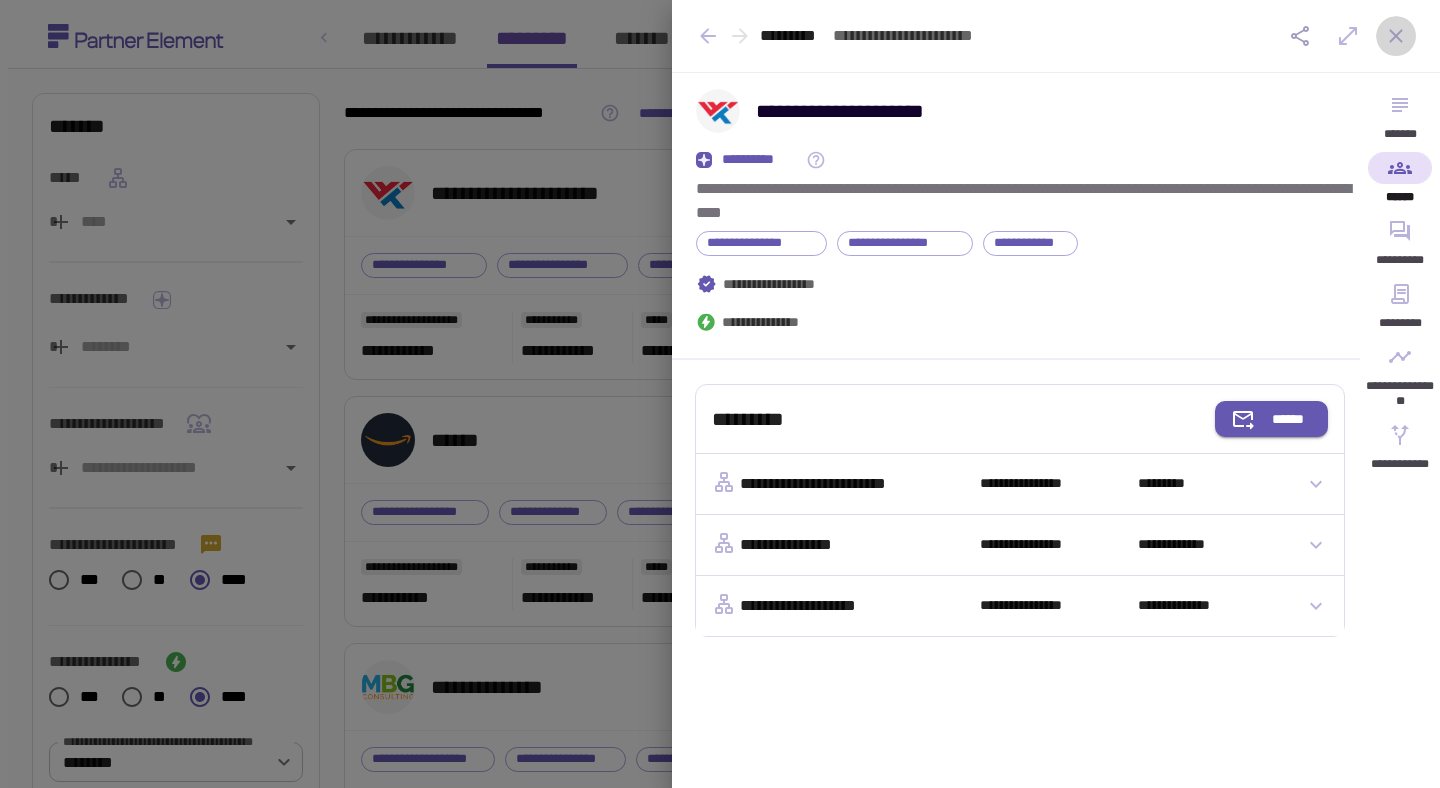 click at bounding box center (1396, 36) 